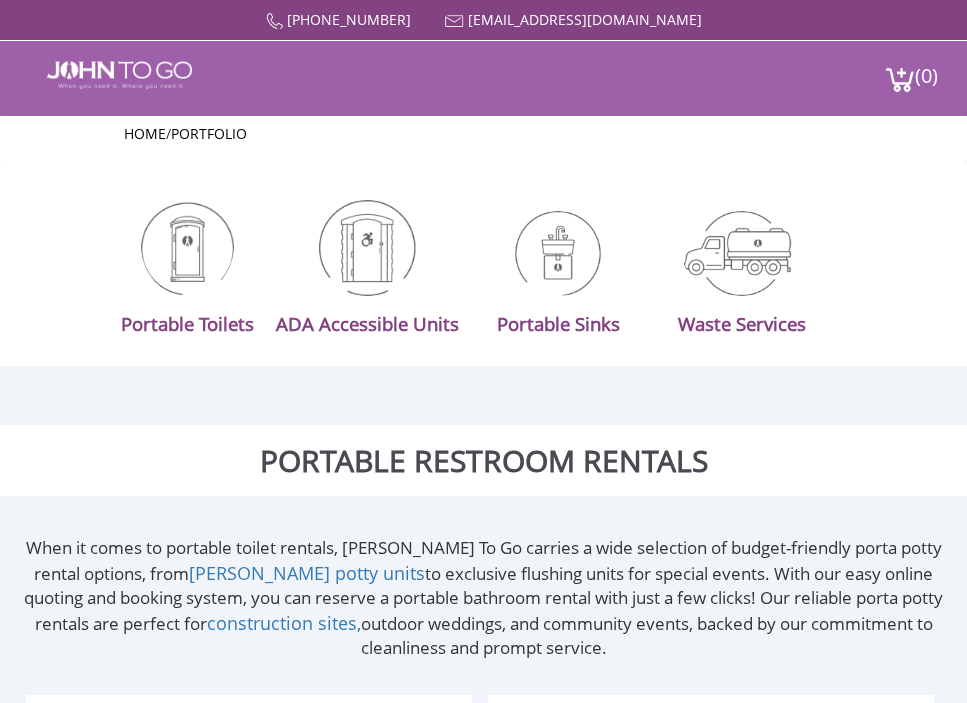 scroll, scrollTop: 0, scrollLeft: 0, axis: both 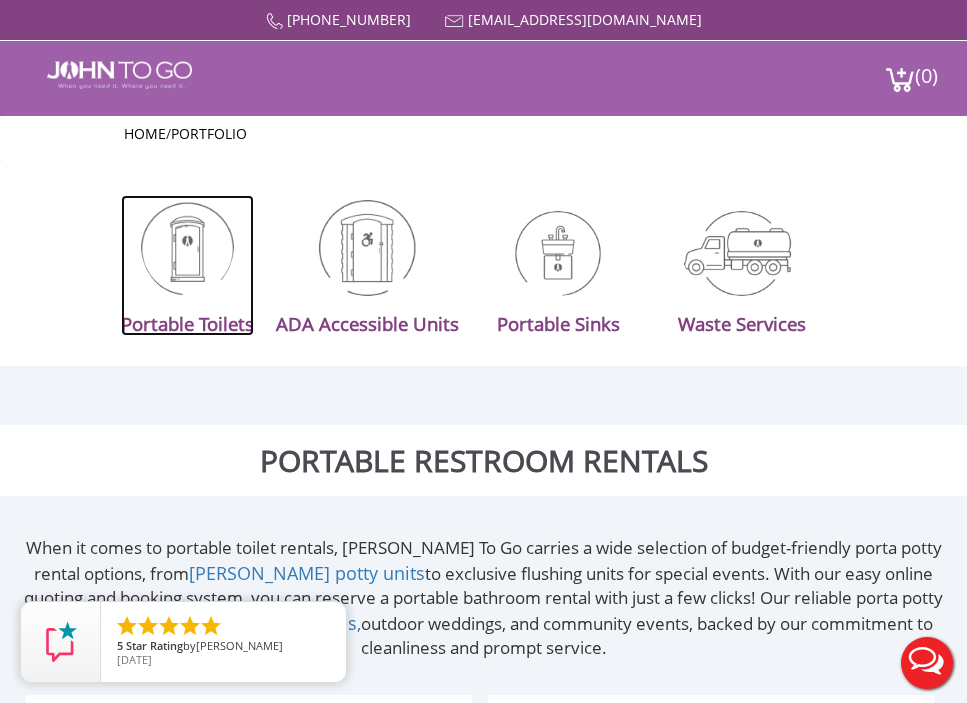 click at bounding box center [187, 245] 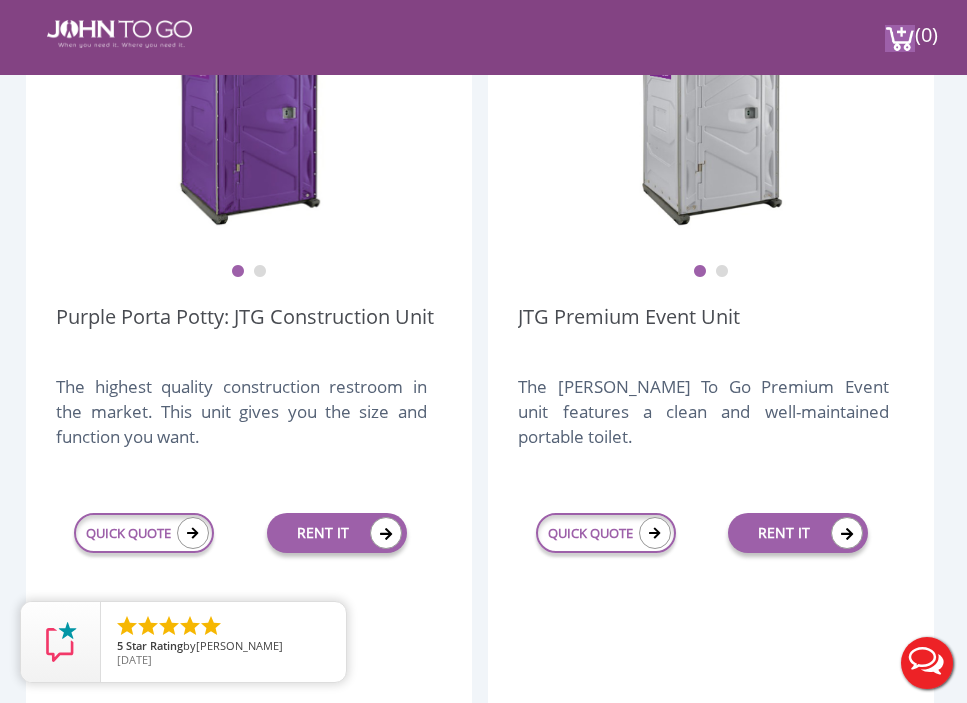 scroll, scrollTop: 696, scrollLeft: 0, axis: vertical 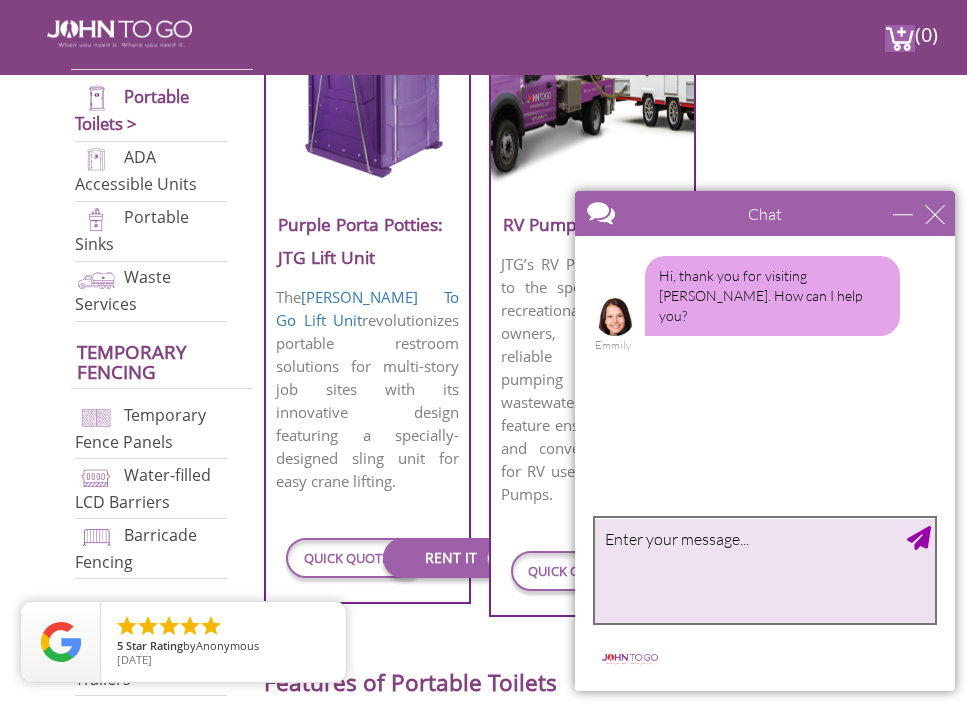 click at bounding box center (765, 570) 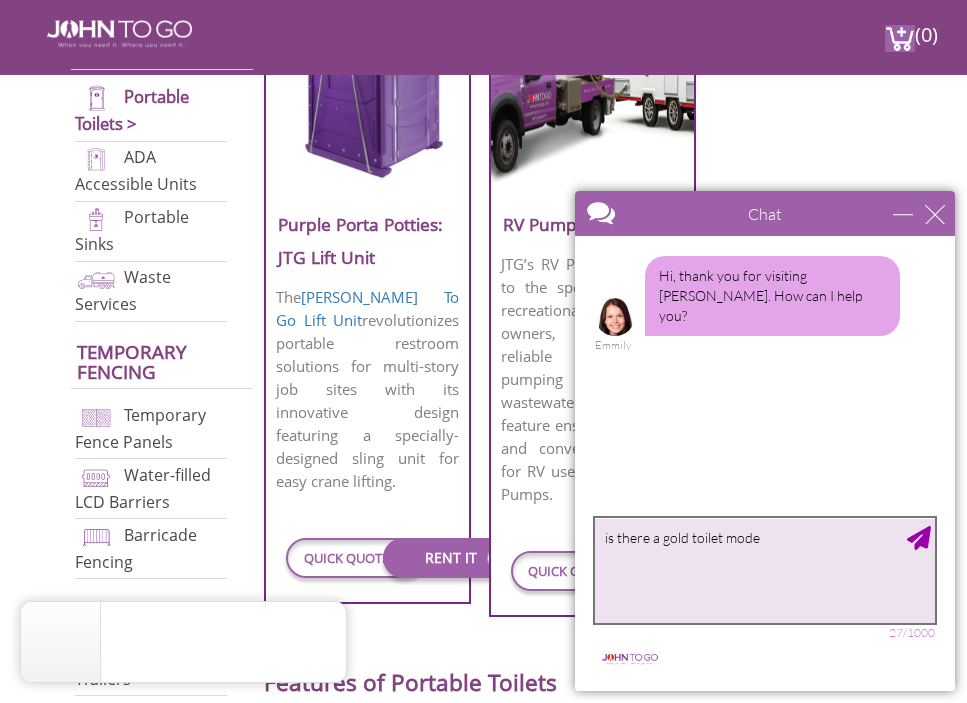 type on "is there a gold toilet model" 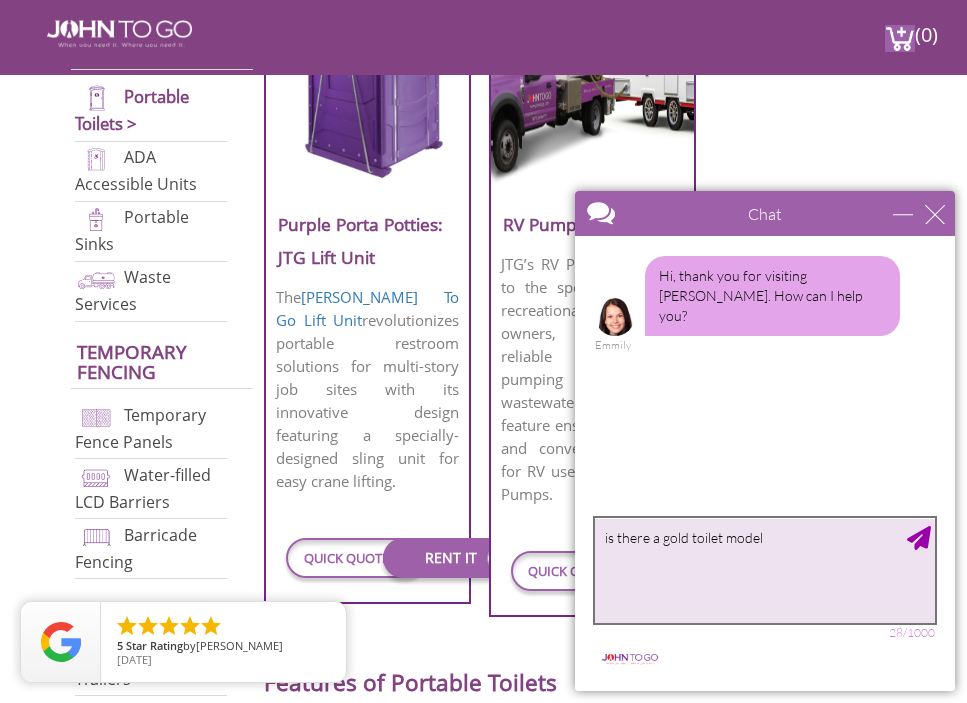 type 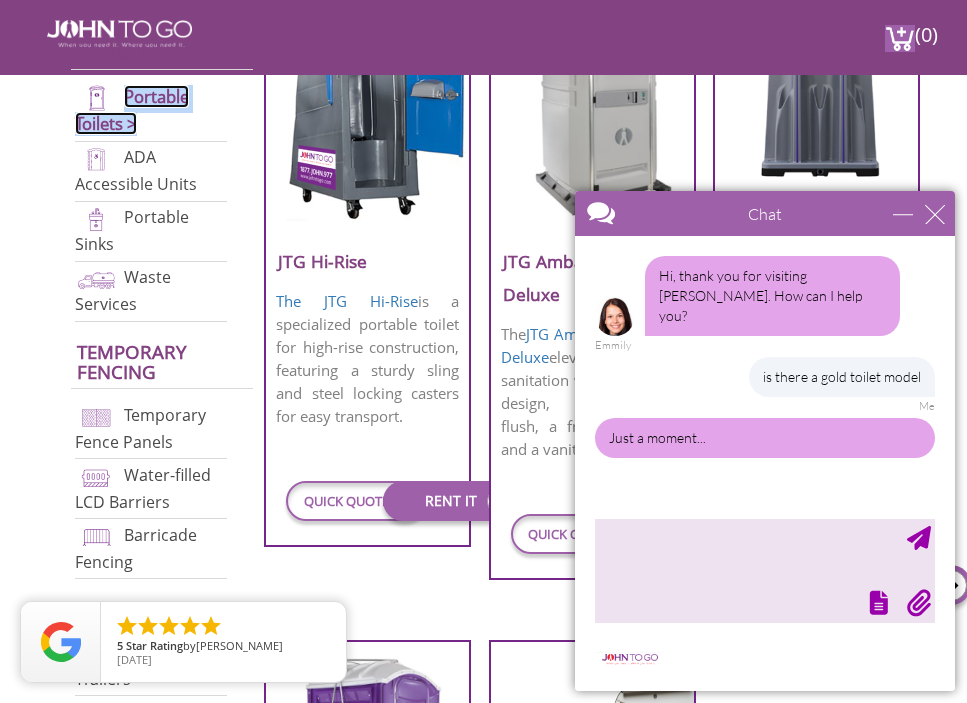 scroll, scrollTop: 1420, scrollLeft: 0, axis: vertical 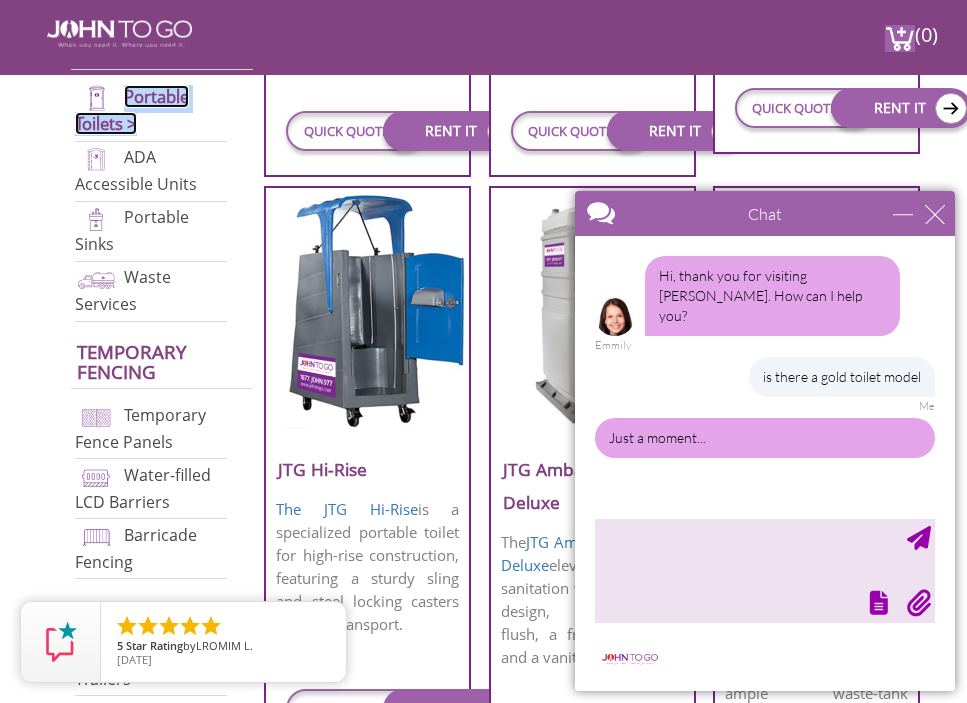 drag, startPoint x: 1234, startPoint y: 400, endPoint x: 1110, endPoint y: 477, distance: 145.96233 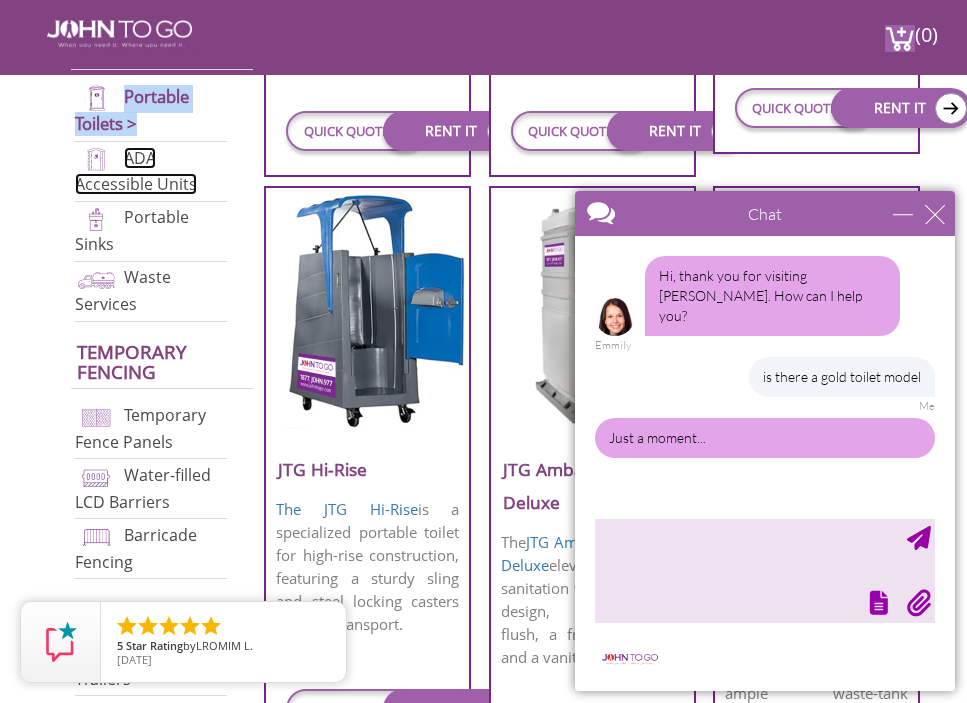 click on "ADA Accessible Units" at bounding box center [136, 171] 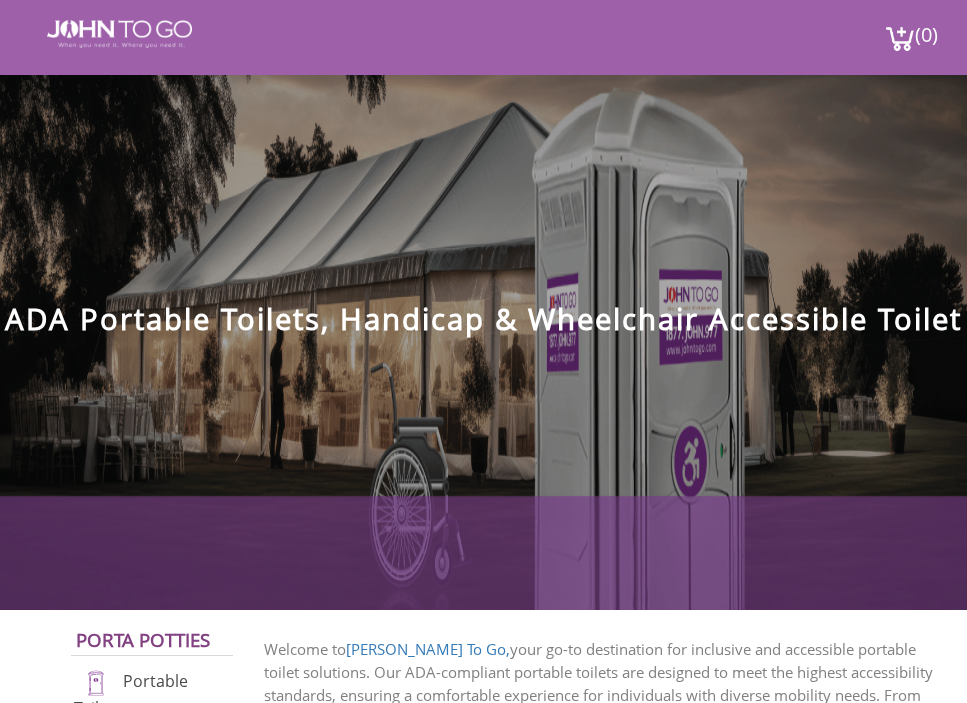 scroll, scrollTop: 0, scrollLeft: 0, axis: both 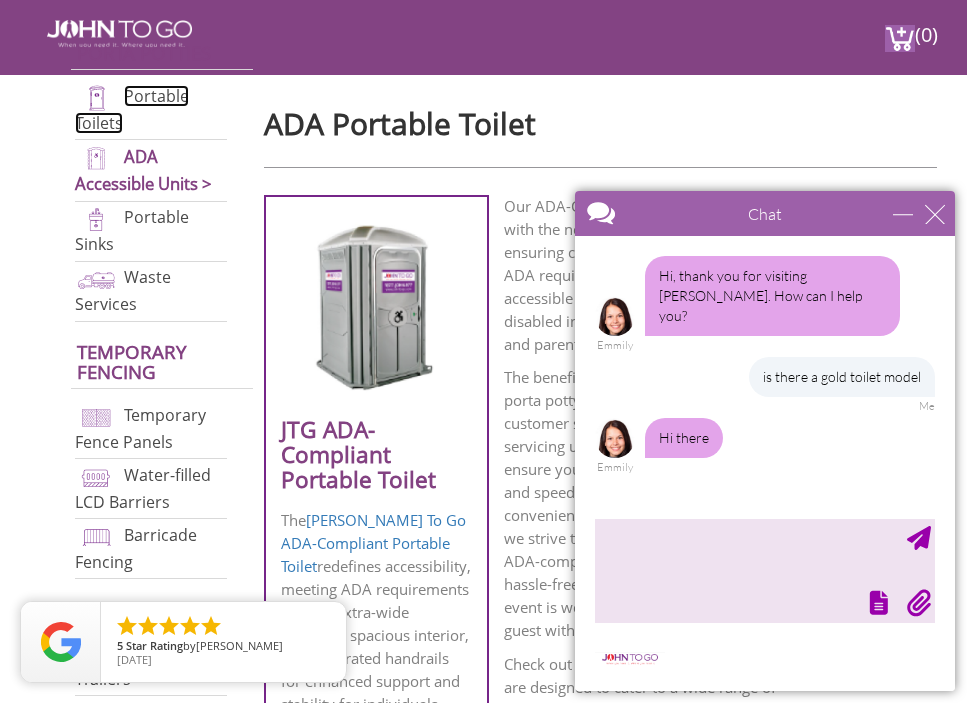 click on "Portable Toilets" at bounding box center [132, 109] 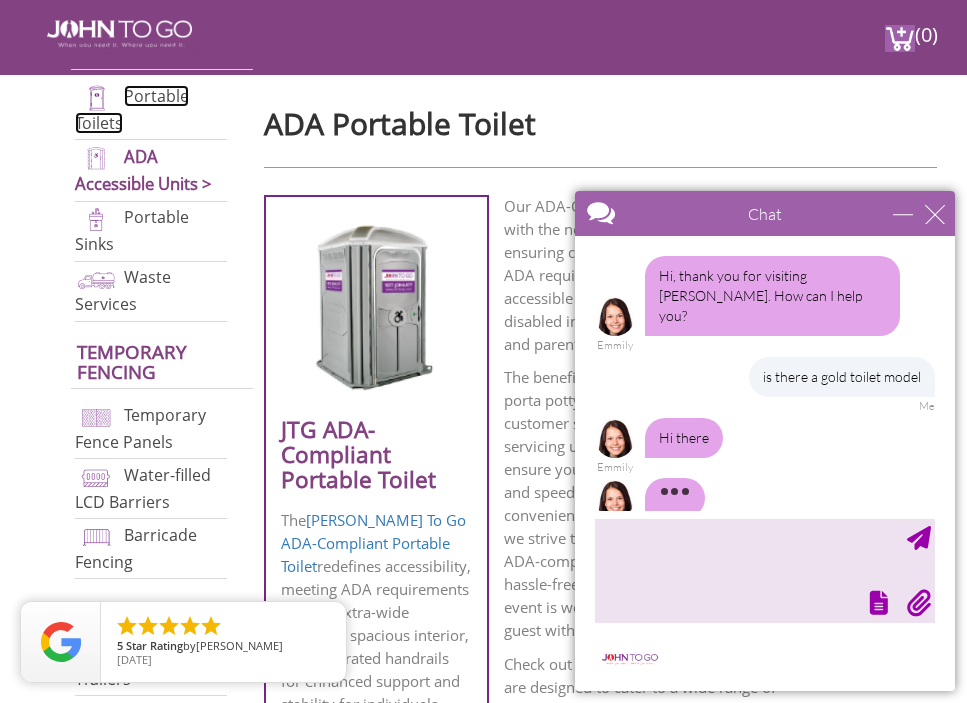 scroll, scrollTop: 8, scrollLeft: 0, axis: vertical 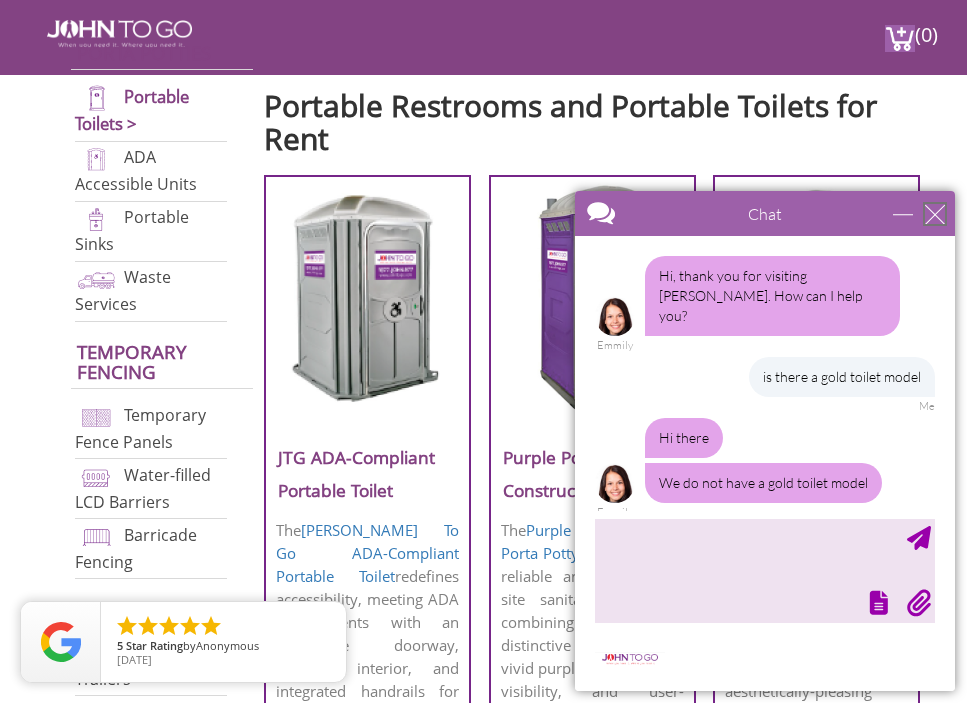 click at bounding box center [935, 214] 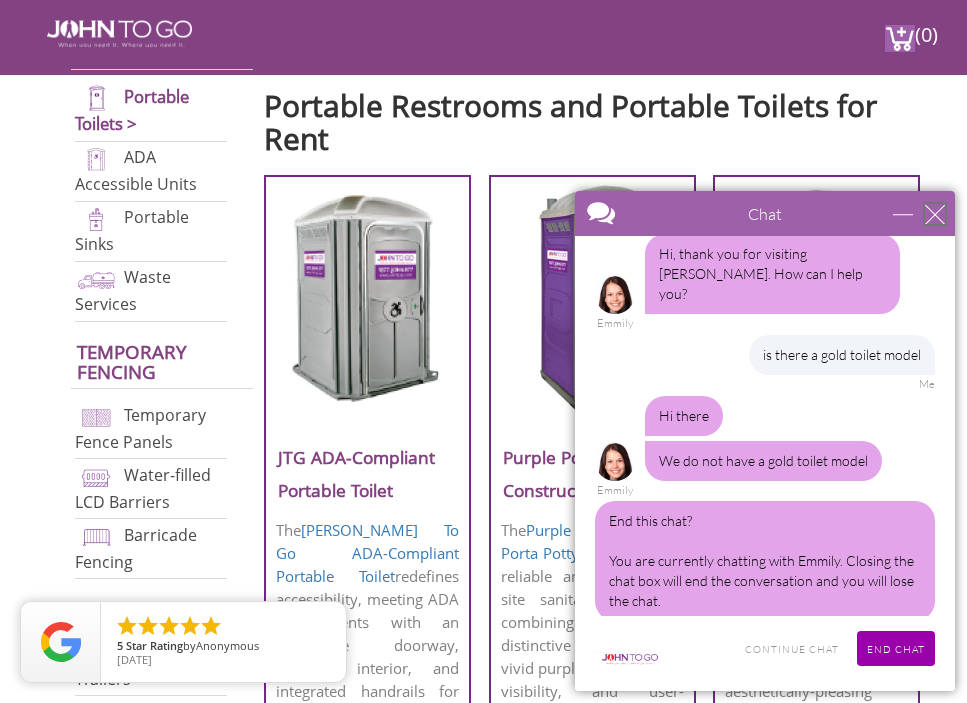 click at bounding box center [935, 214] 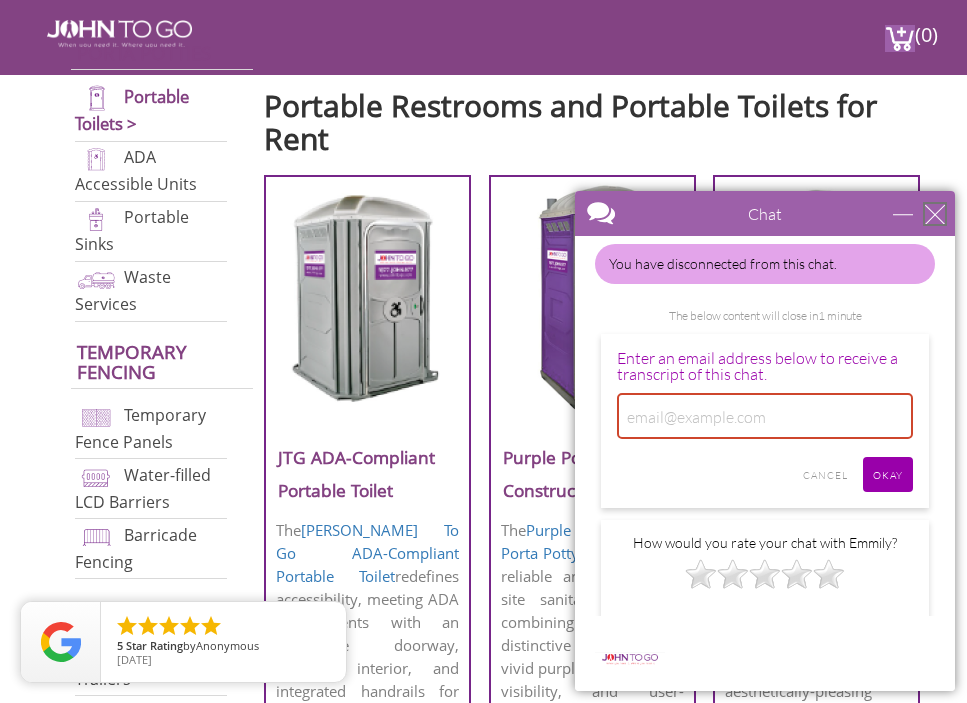 click at bounding box center (935, 214) 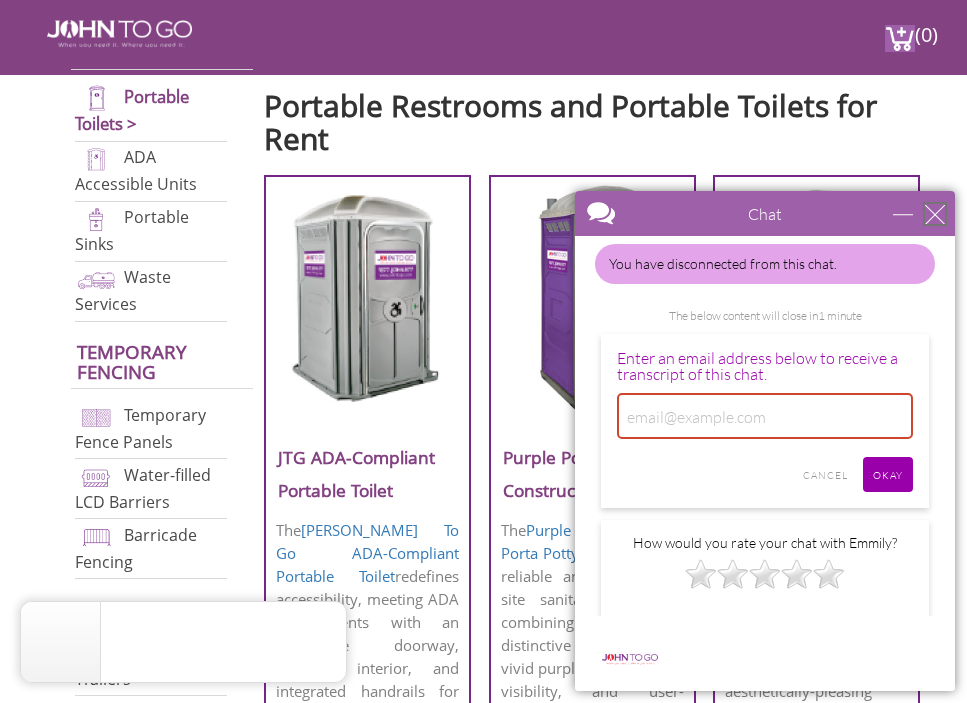 scroll, scrollTop: 312, scrollLeft: 0, axis: vertical 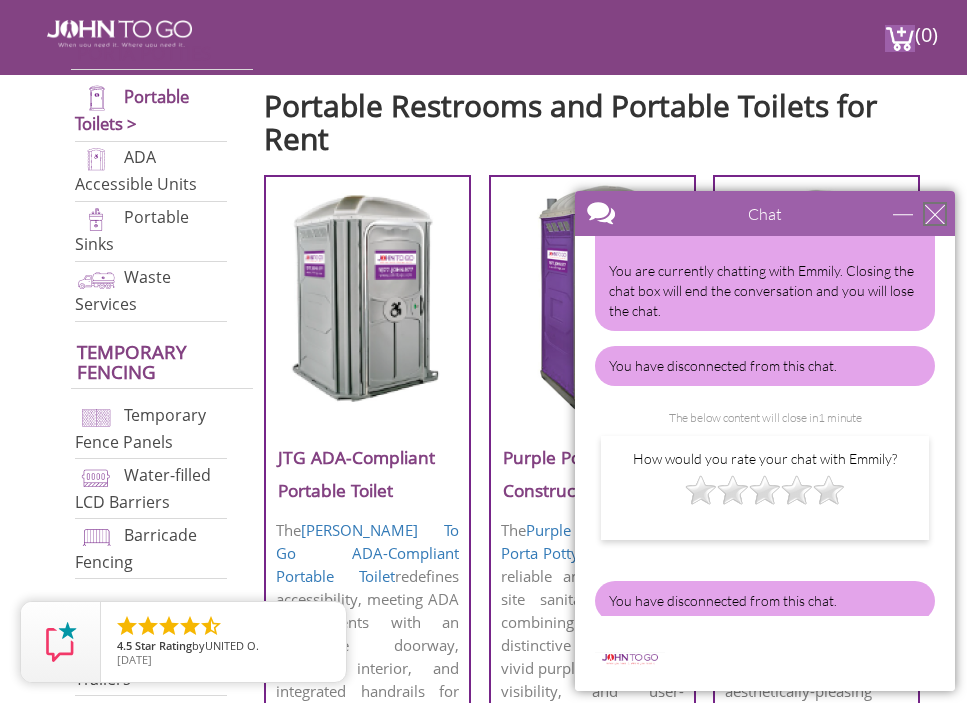drag, startPoint x: 719, startPoint y: 222, endPoint x: 140, endPoint y: 170, distance: 581.3304 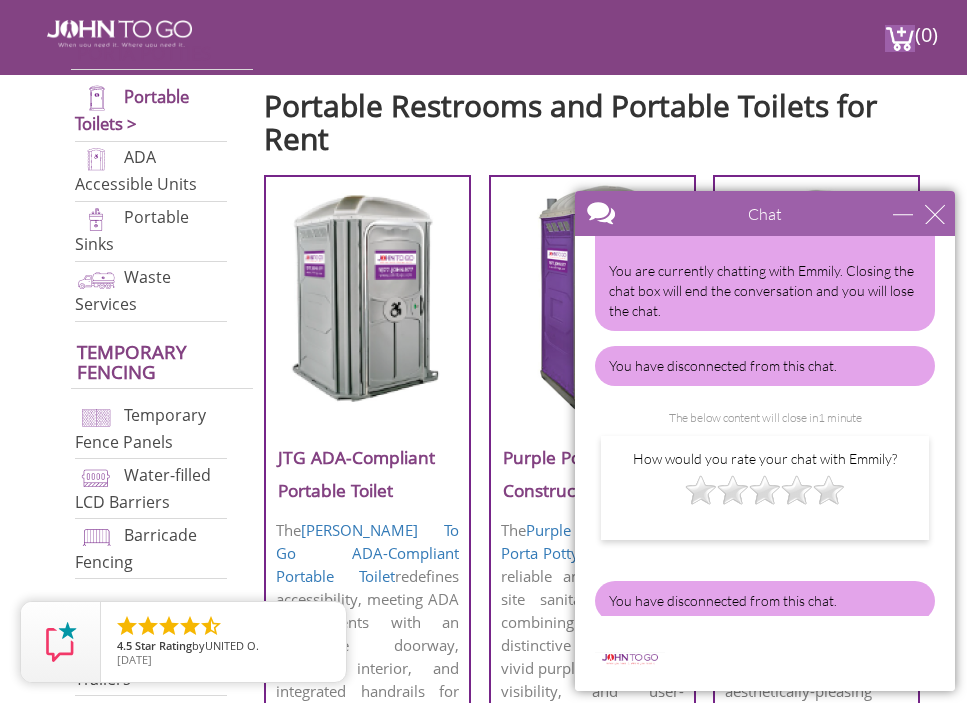 click on "JTG ADA-Compliant Portable Toilet
The  John To Go ADA-Compliant Portable Toilet  redefines accessibility, meeting ADA requirements with an extra-wide doorway, spacious interior, and integrated handrails for enhanced support and stability for individuals with mobility challenges.
$290.00  /  month
QUICK QUOTE
RENT IT" at bounding box center (376, 524) 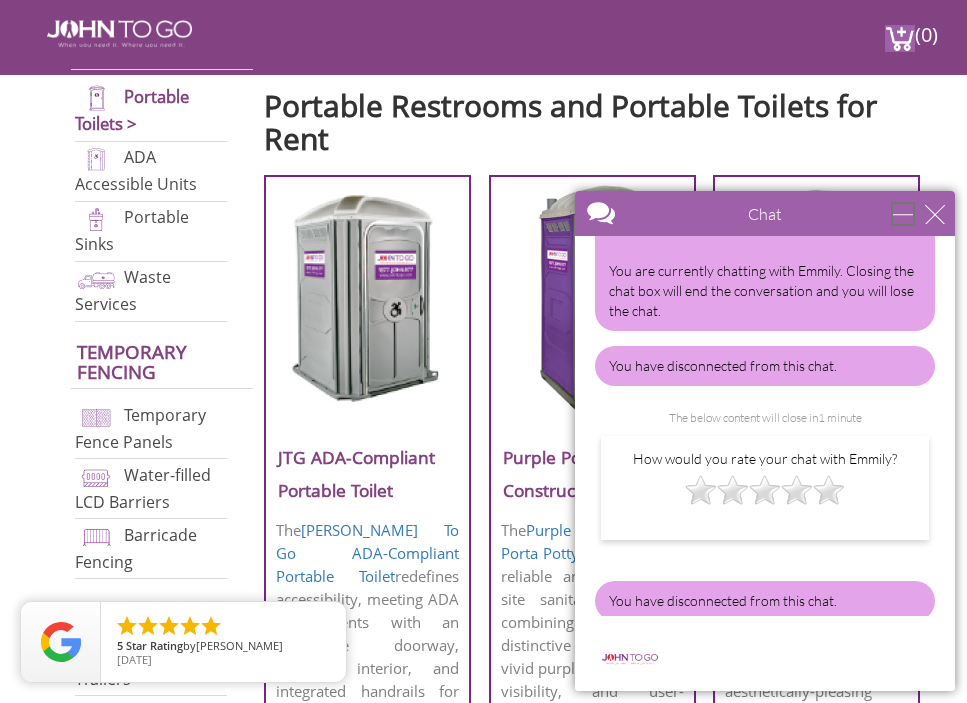 click at bounding box center (903, 214) 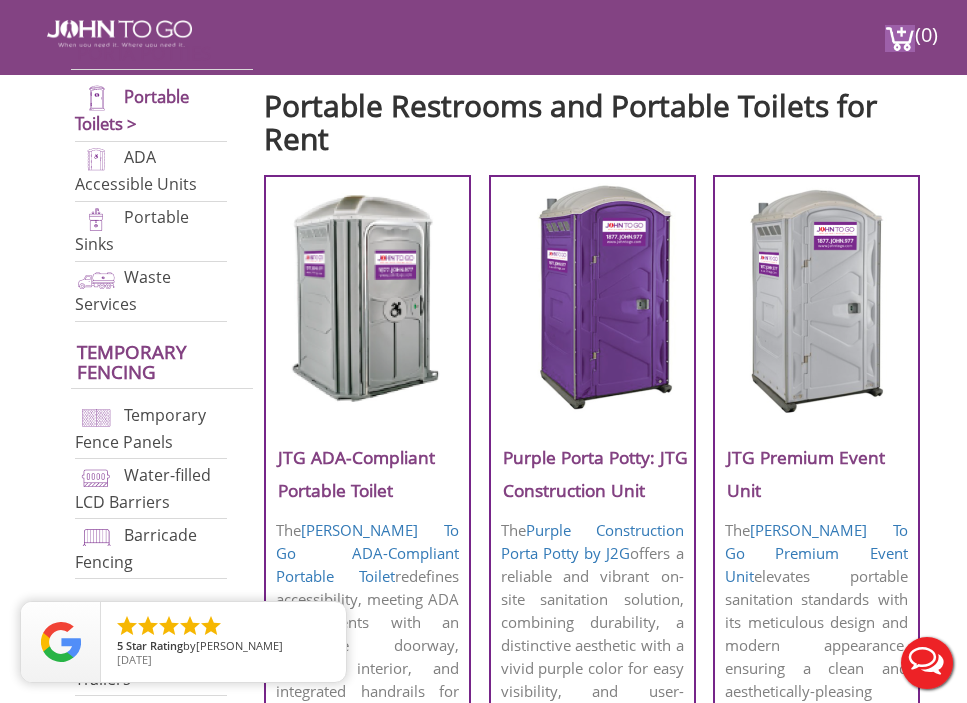 scroll, scrollTop: 0, scrollLeft: 0, axis: both 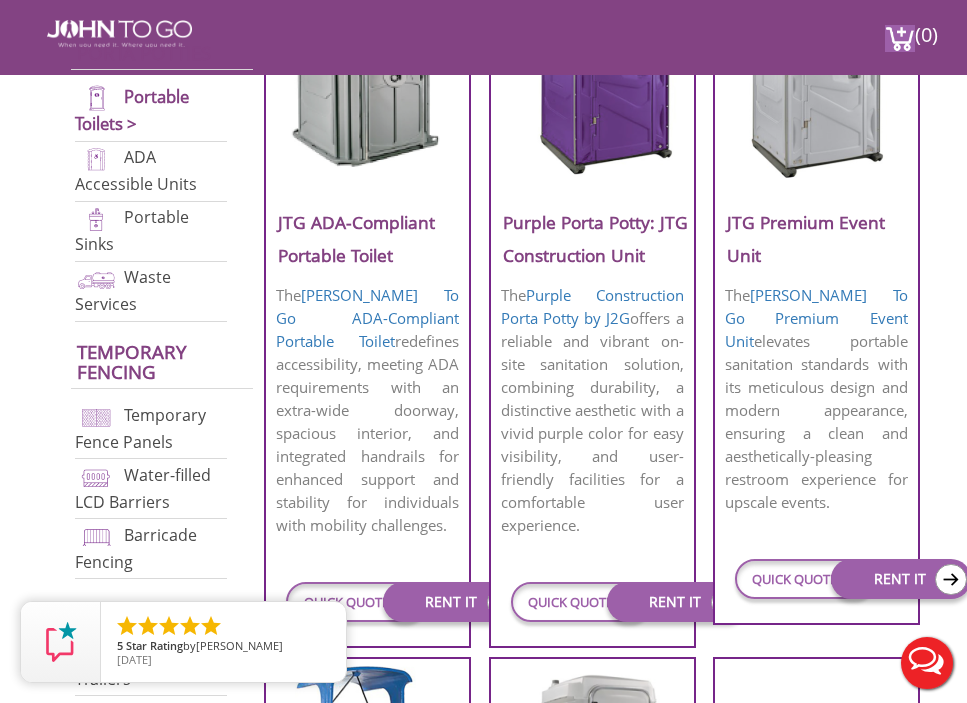 click on "RENT IT" at bounding box center (867, 579) 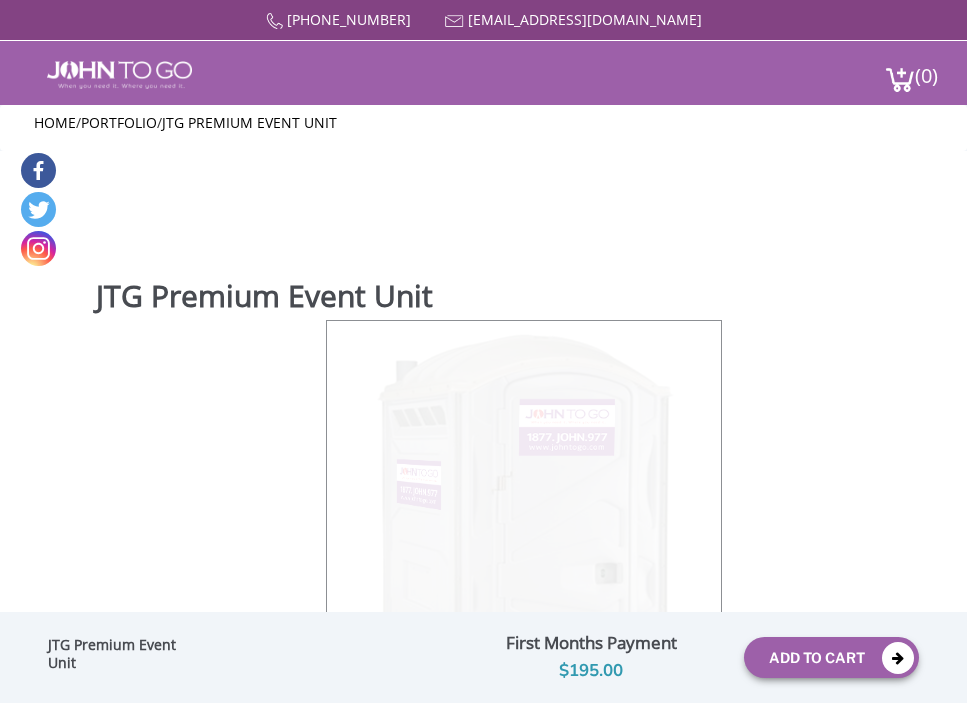 scroll, scrollTop: 0, scrollLeft: 0, axis: both 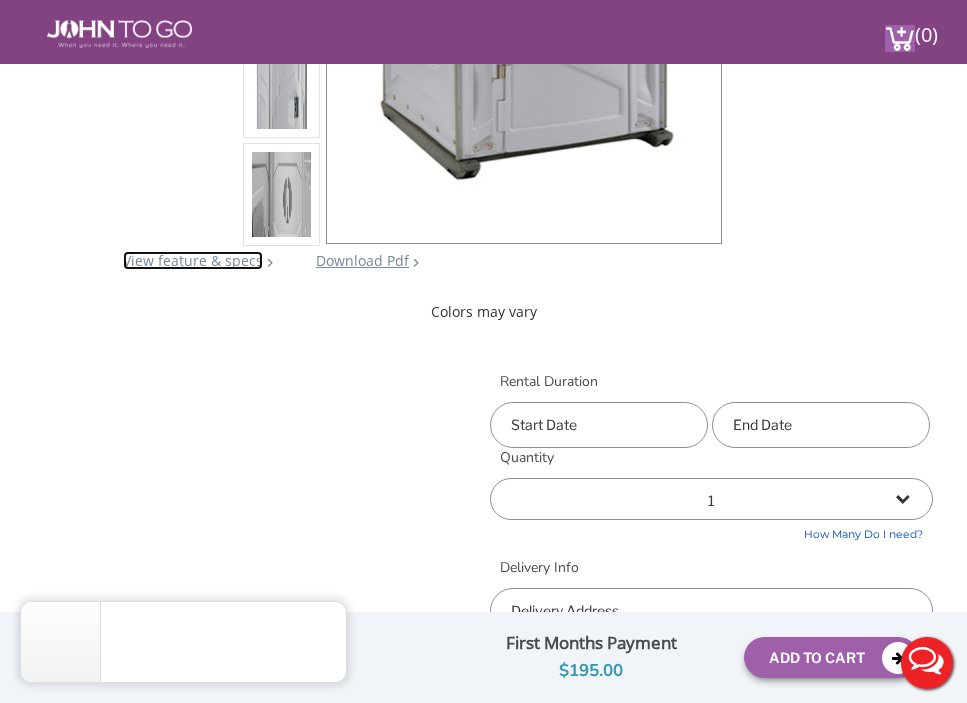 click on "View feature & specs" at bounding box center [193, 260] 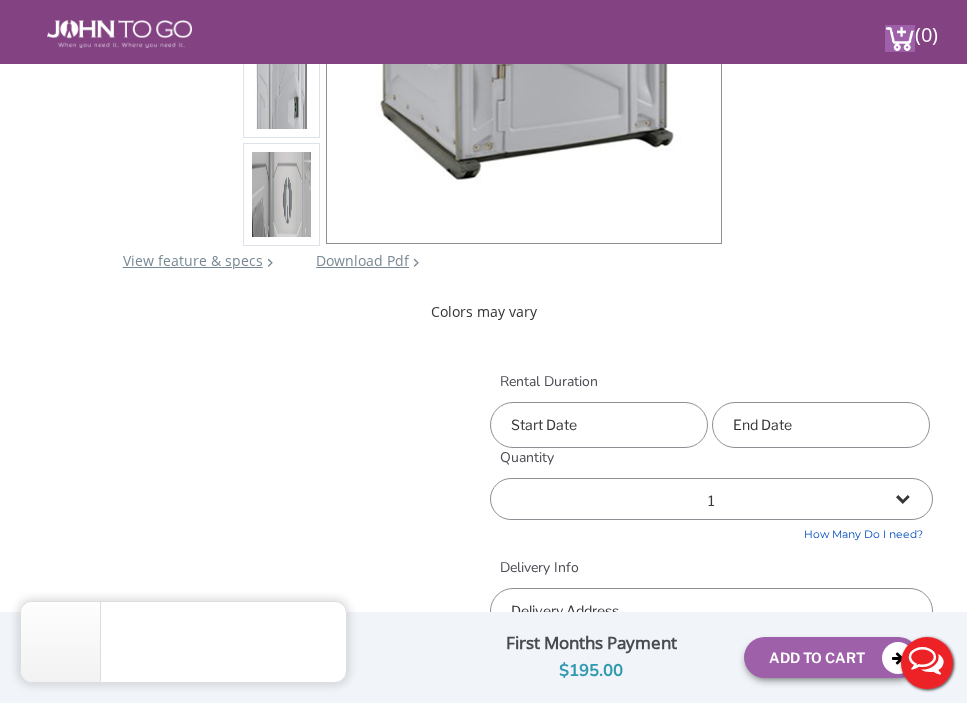 scroll, scrollTop: 2096, scrollLeft: 0, axis: vertical 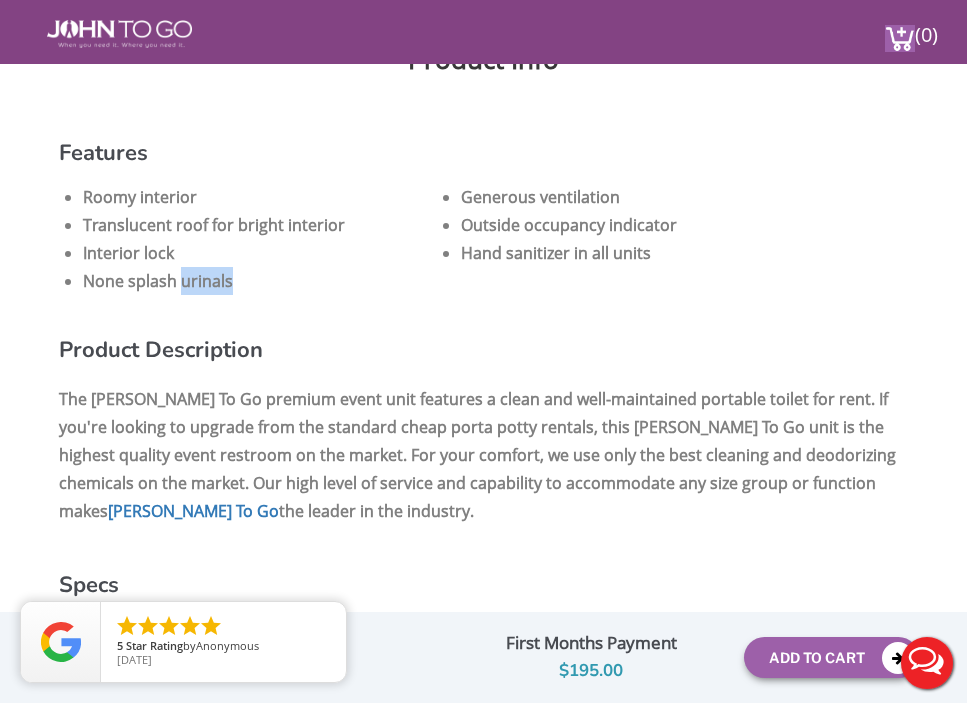 click on "None splash urinals" at bounding box center [259, 281] 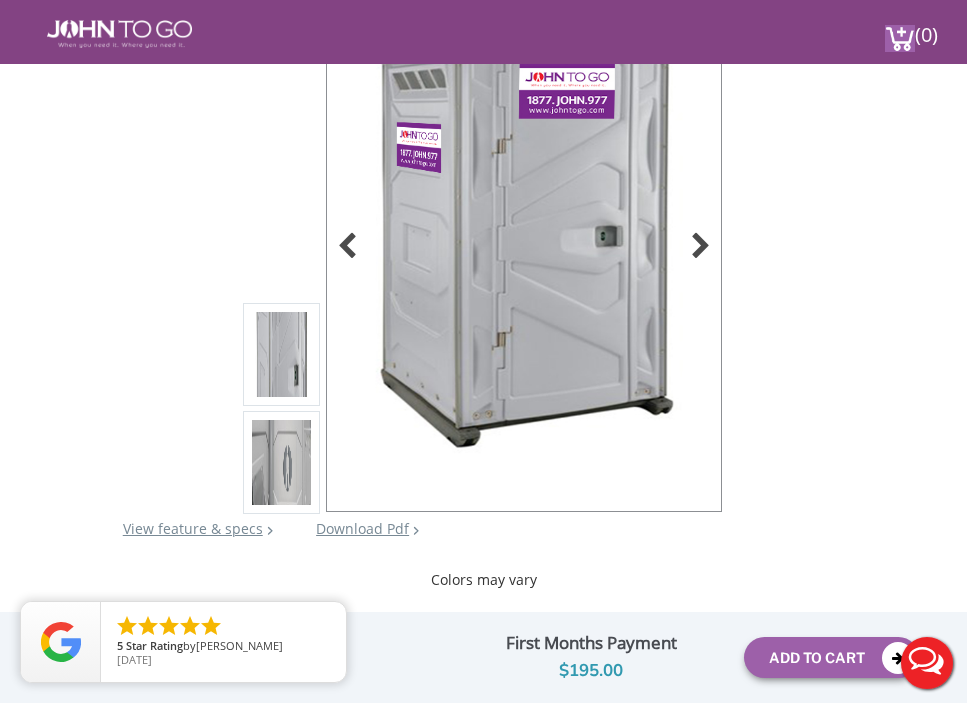 scroll, scrollTop: 274, scrollLeft: 0, axis: vertical 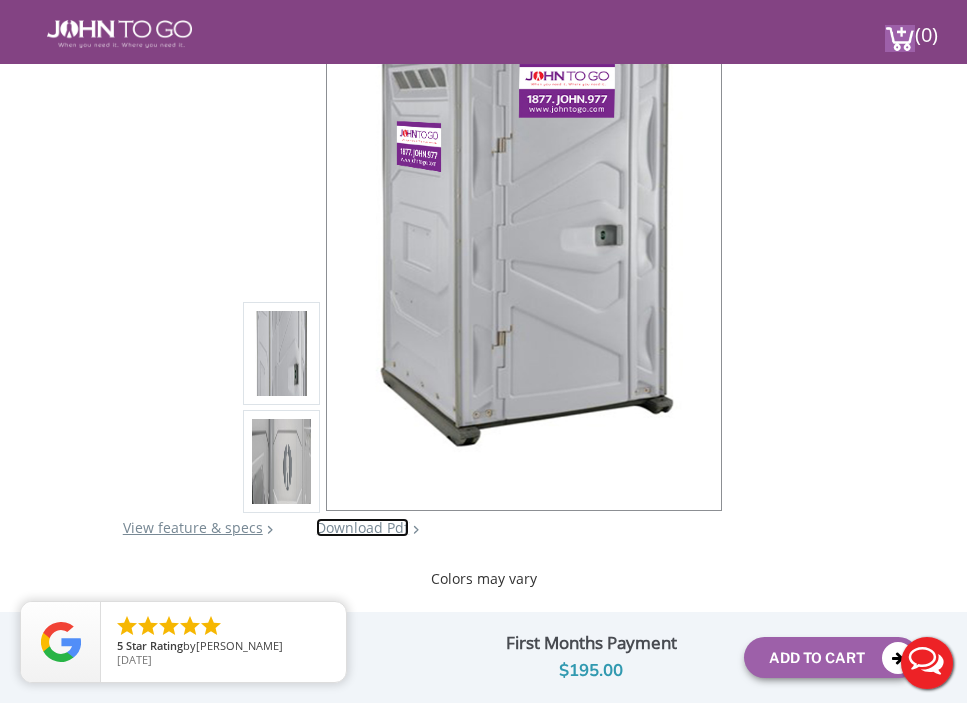 click on "Download Pdf" at bounding box center (362, 527) 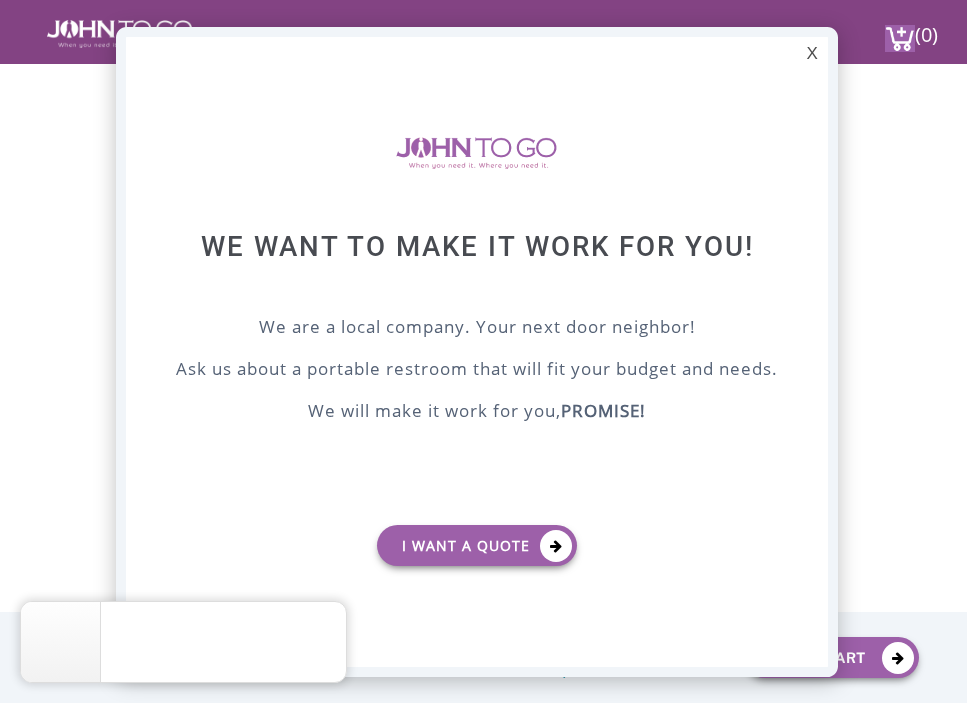 scroll, scrollTop: 0, scrollLeft: 0, axis: both 